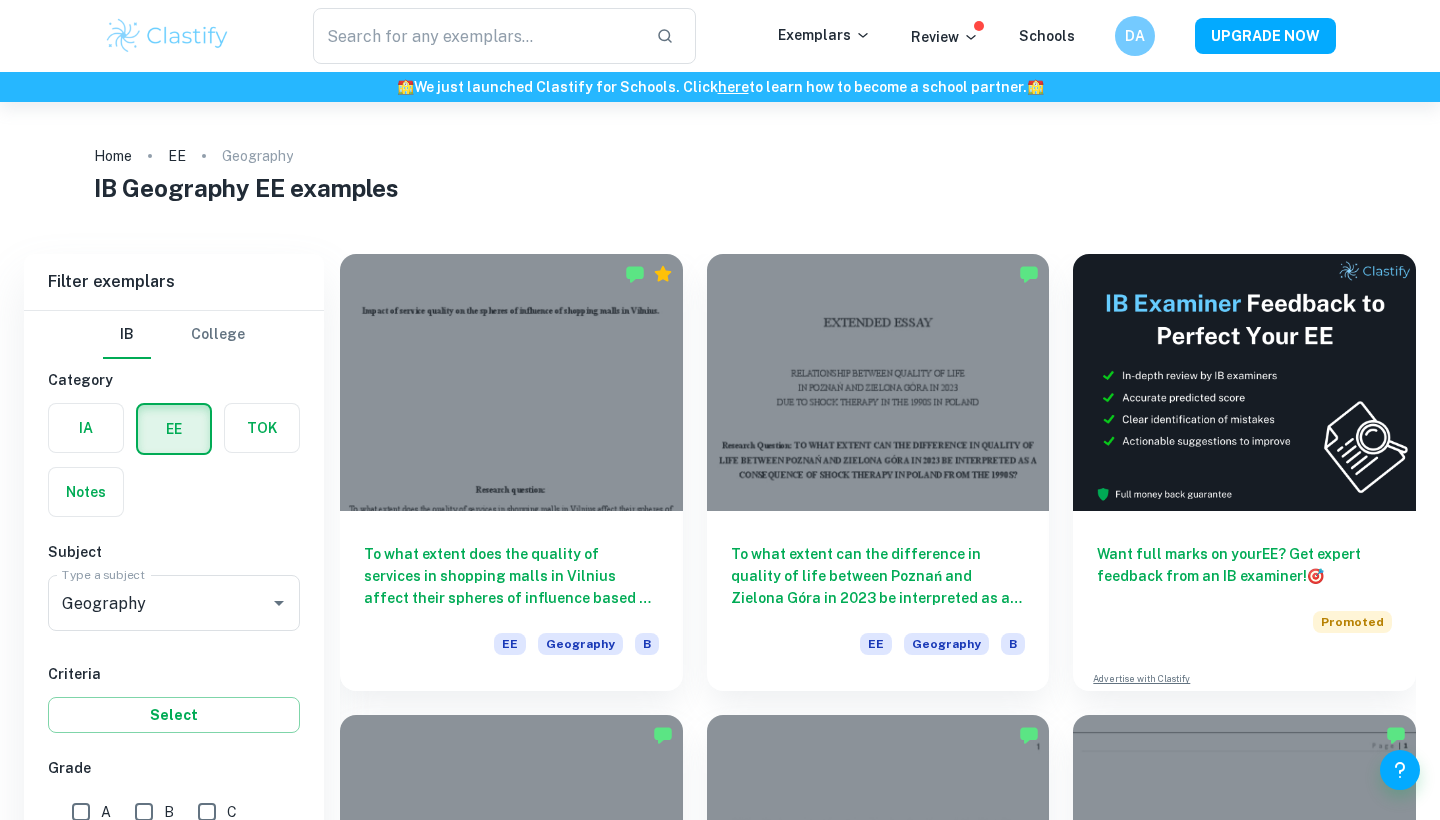 scroll, scrollTop: 380, scrollLeft: 0, axis: vertical 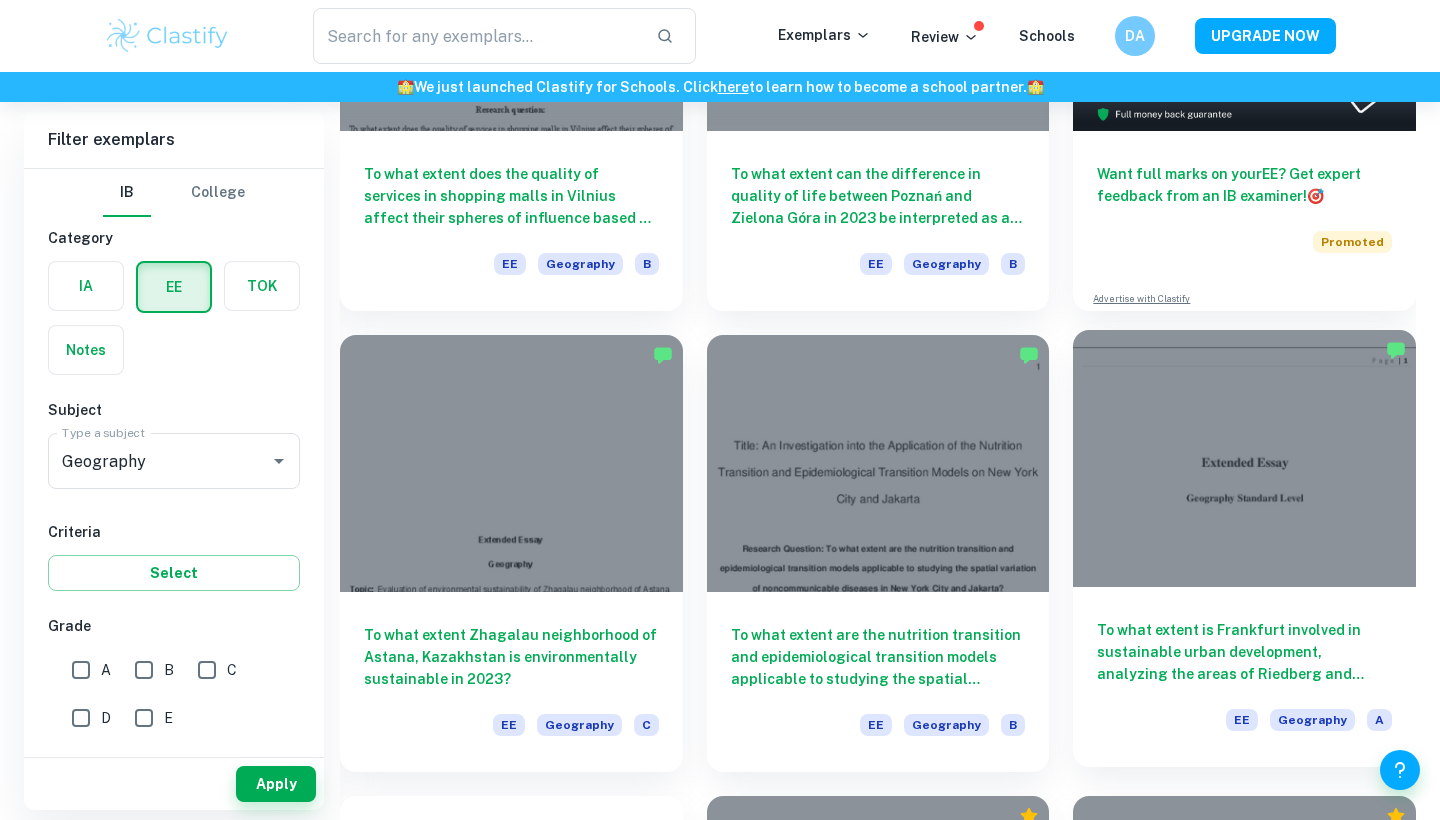 click on "To what extent is [CITY] involved in sustainable urban development, analyzing the areas of [DISTRICT] and [DISTRICT]? EE Geography A" at bounding box center (1244, 677) 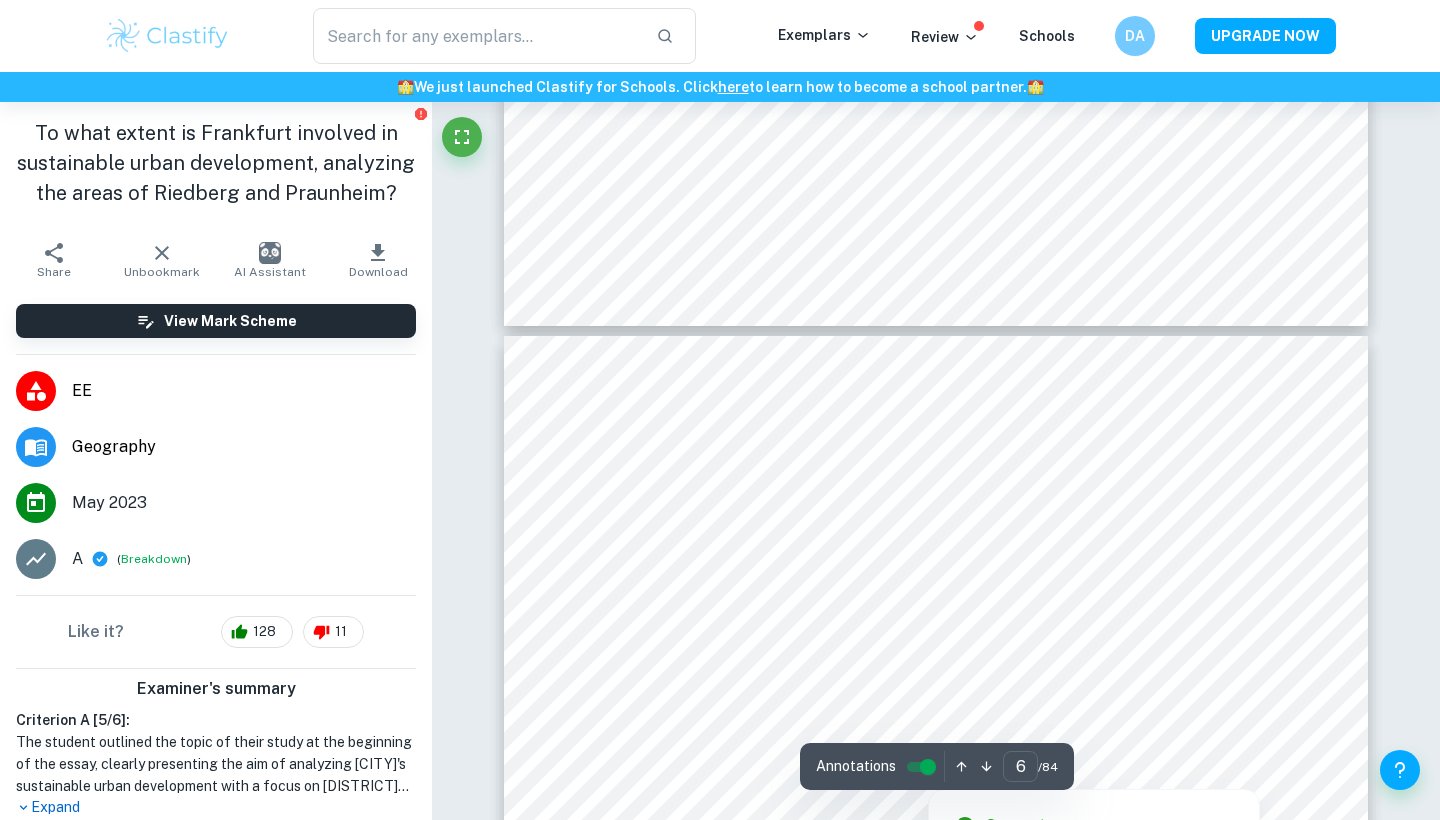 scroll, scrollTop: 6593, scrollLeft: 0, axis: vertical 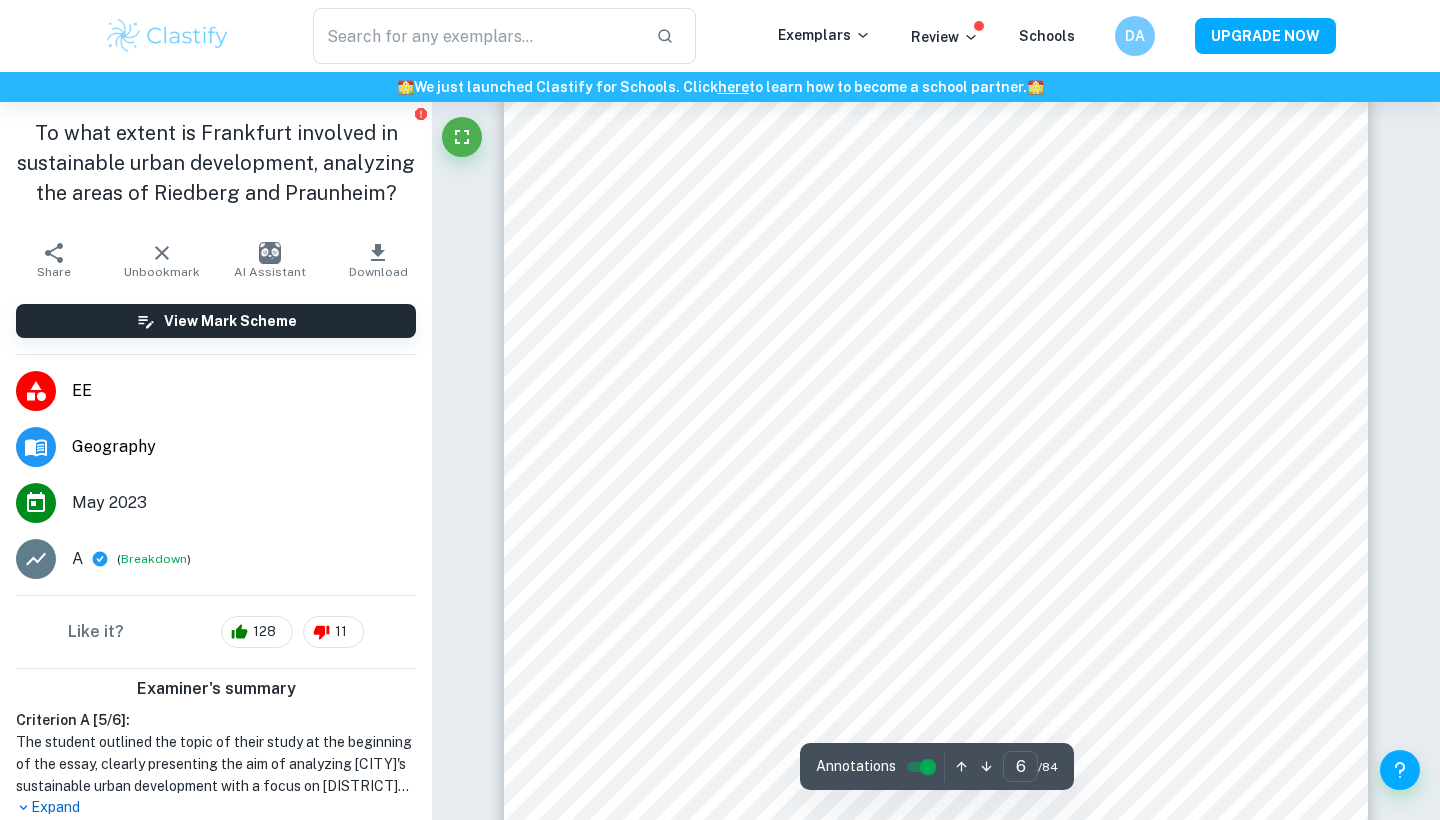 click on "Correct Criterion A The student outlines the topic of their study at the beginning of the essay, making its aim clear to the reader Comment The student outlined the topic of their study at the beginning of the EE by discussing the significance of sustainability in urban development, specifically in [CITY]. This established the focus of the investigation. Additionally, the student elaborated on the context of [CITY]'s sustainability efforts, providing relevant background information that supported the aim of the study. Written by [NAME] Clai Correct Criterion A The student outlines the topic of their study at the beginning of the essay, making its aim clear to the reader Comment Written by [NAME] Clai Correct Criterion A The student outlines the topic of their study at the beginning of the essay, making its aim clear to the reader Comment Written by [NAME] Clai Correct Criterion A The student outlines the topic of their study at the beginning of the essay, making its aim clear to the reader Comment" at bounding box center (936, 45365) 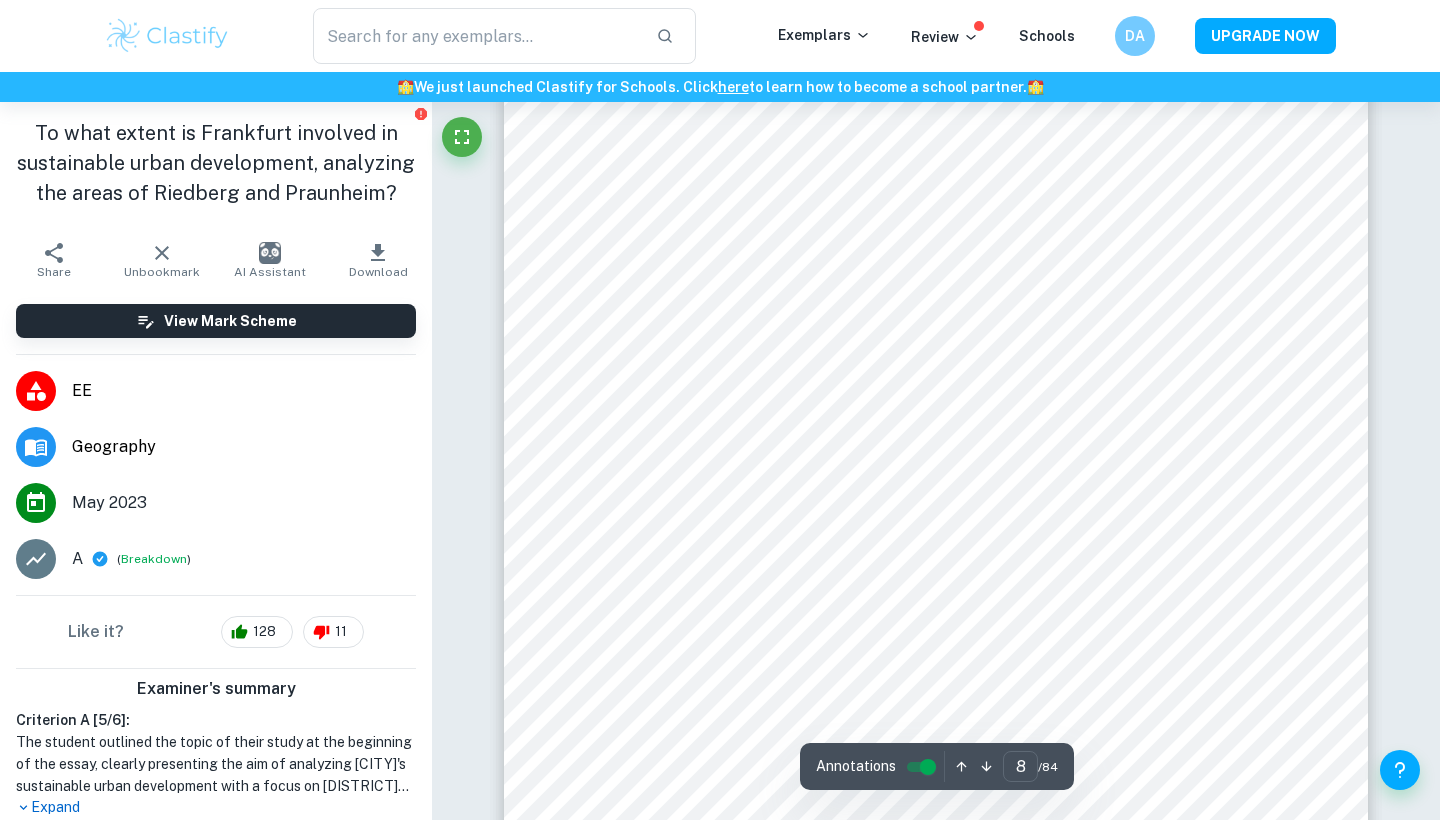 scroll, scrollTop: 8997, scrollLeft: 1, axis: both 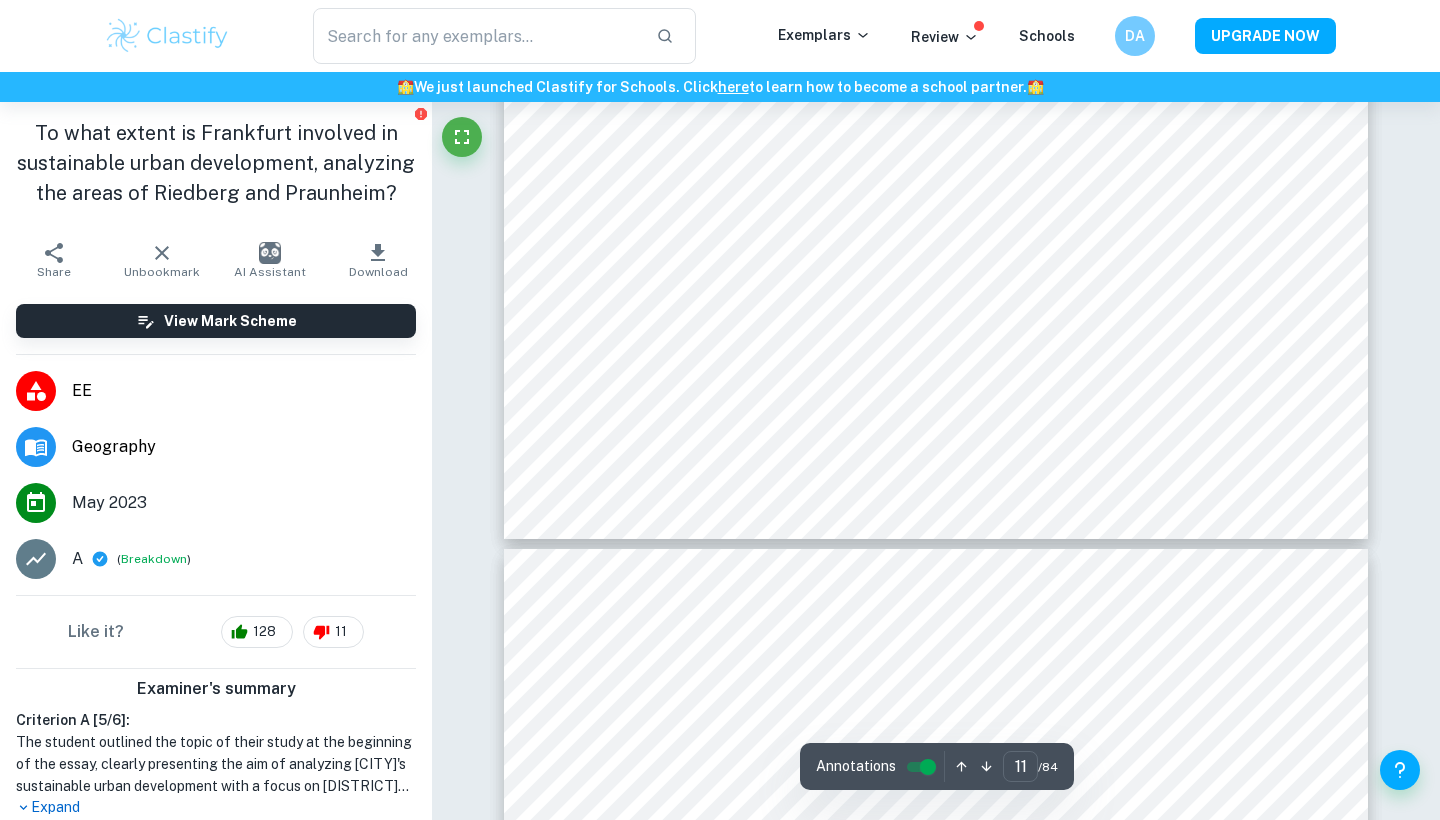 type on "12" 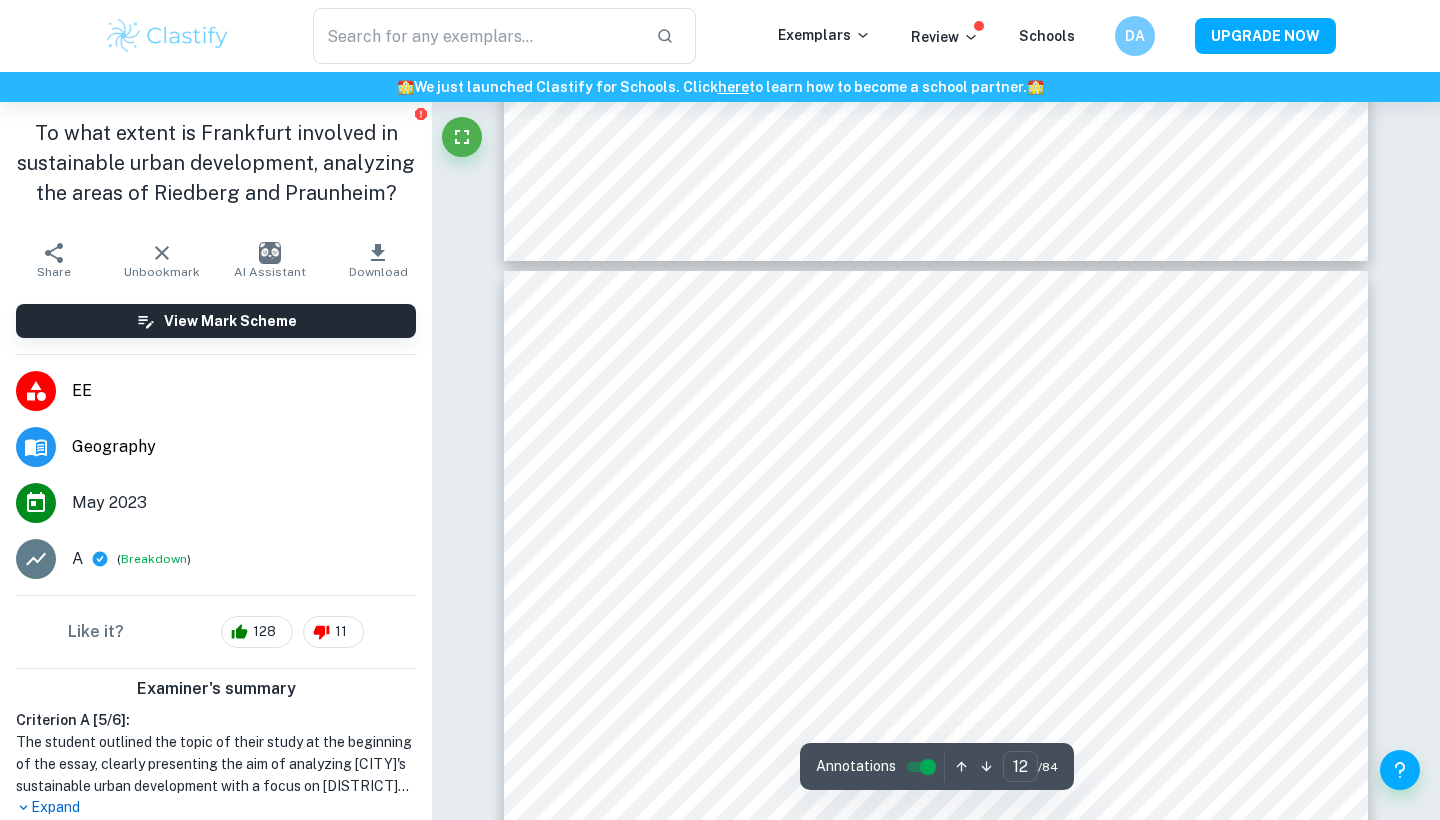 scroll, scrollTop: 13826, scrollLeft: 0, axis: vertical 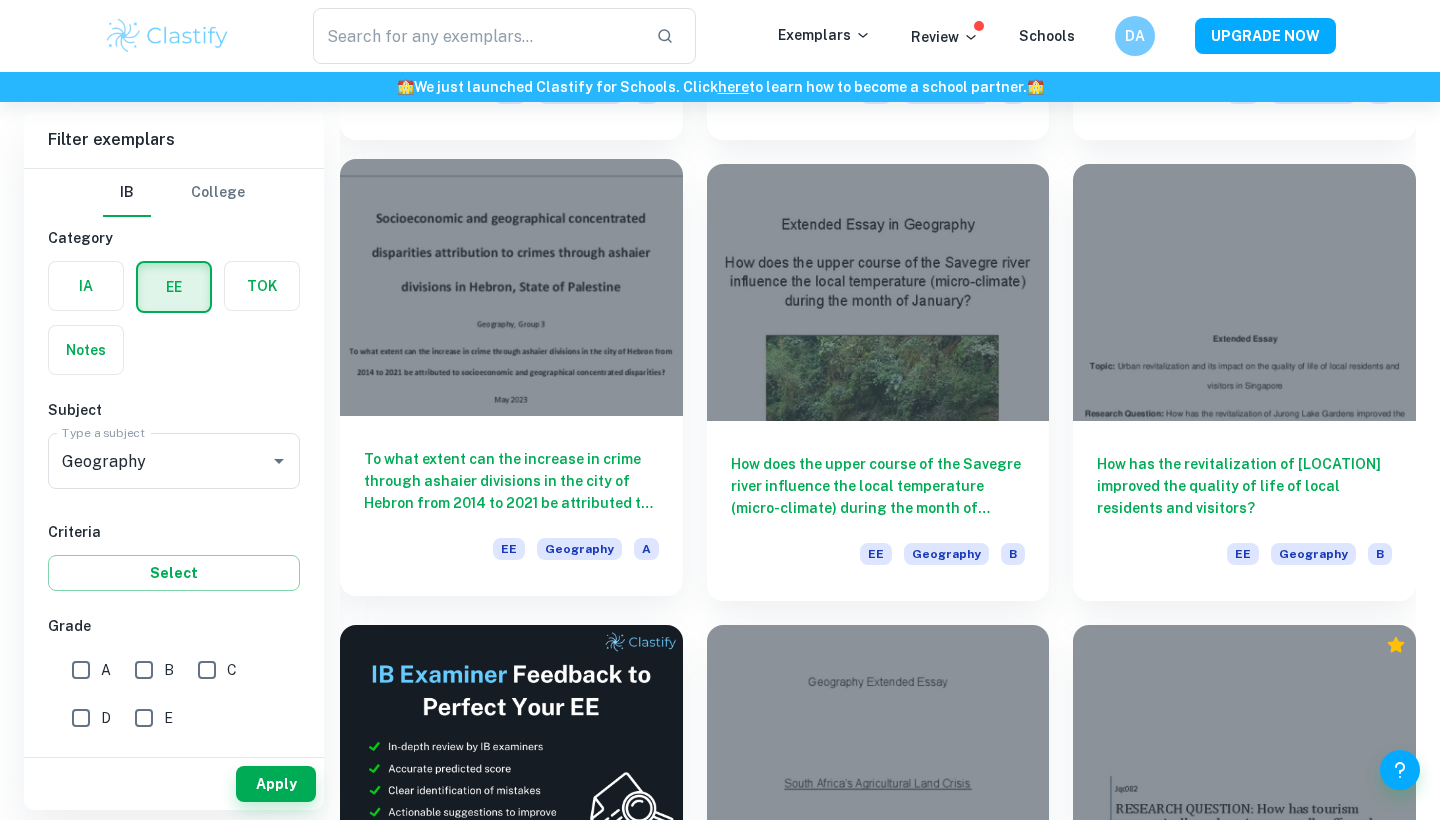 click on "To what extent can the increase in crime through ashaier divisions in the city of Hebron from 2014 to 2021 be attributed to socioeconomic and geographical concentrated disparities?" at bounding box center [511, 481] 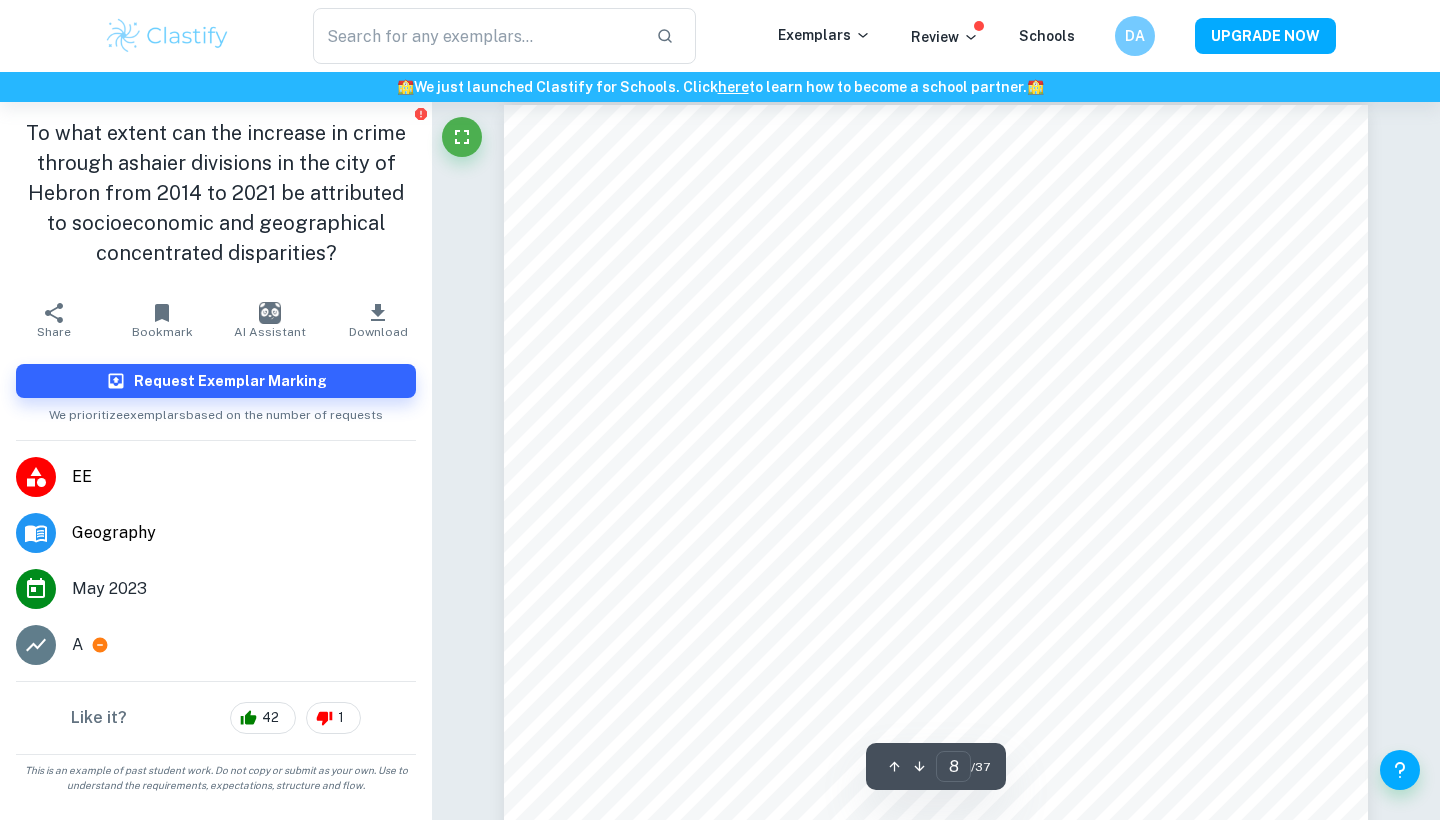 scroll, scrollTop: 8191, scrollLeft: 0, axis: vertical 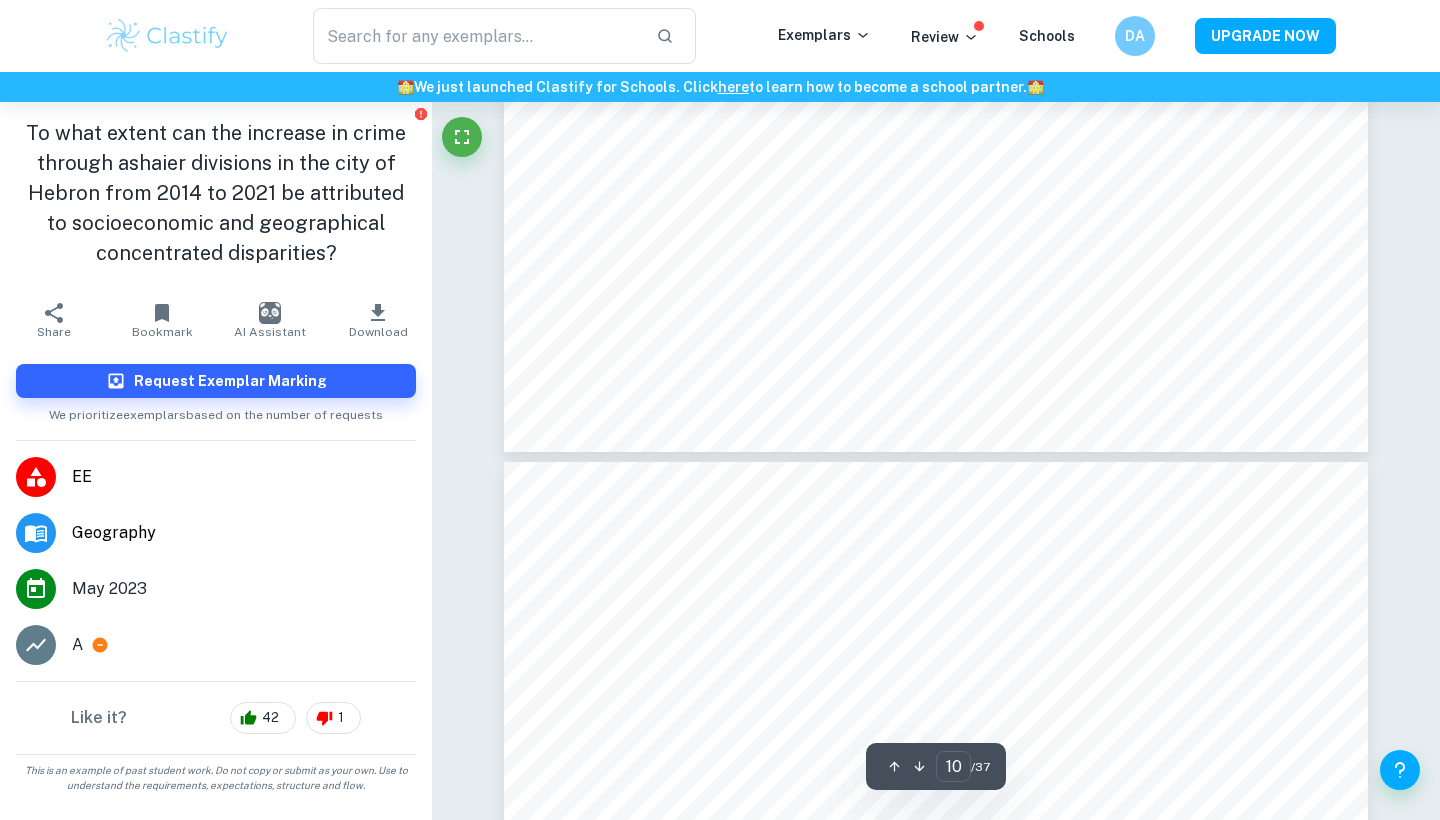 type on "11" 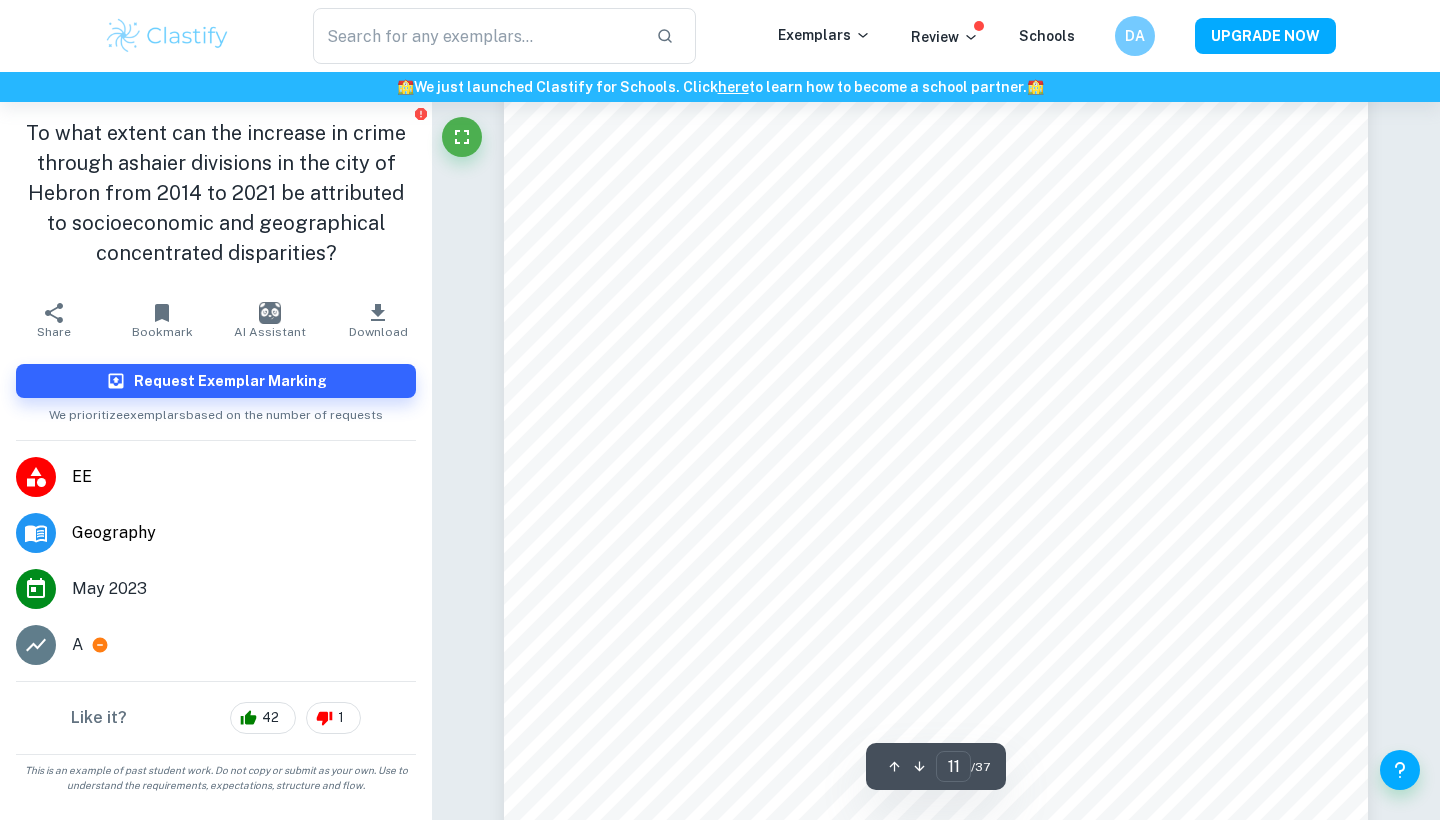 scroll, scrollTop: 12026, scrollLeft: 0, axis: vertical 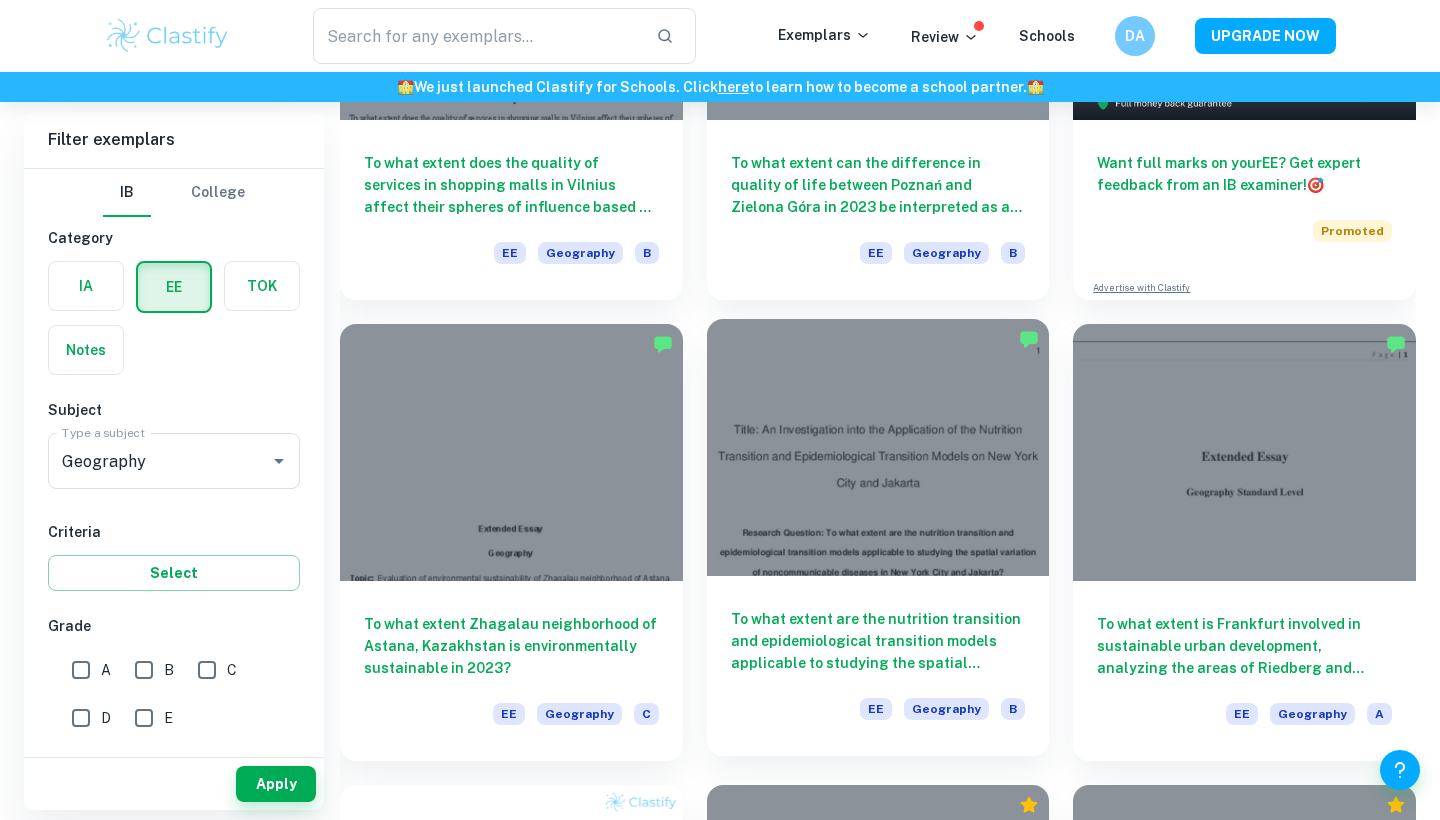 click at bounding box center [878, 447] 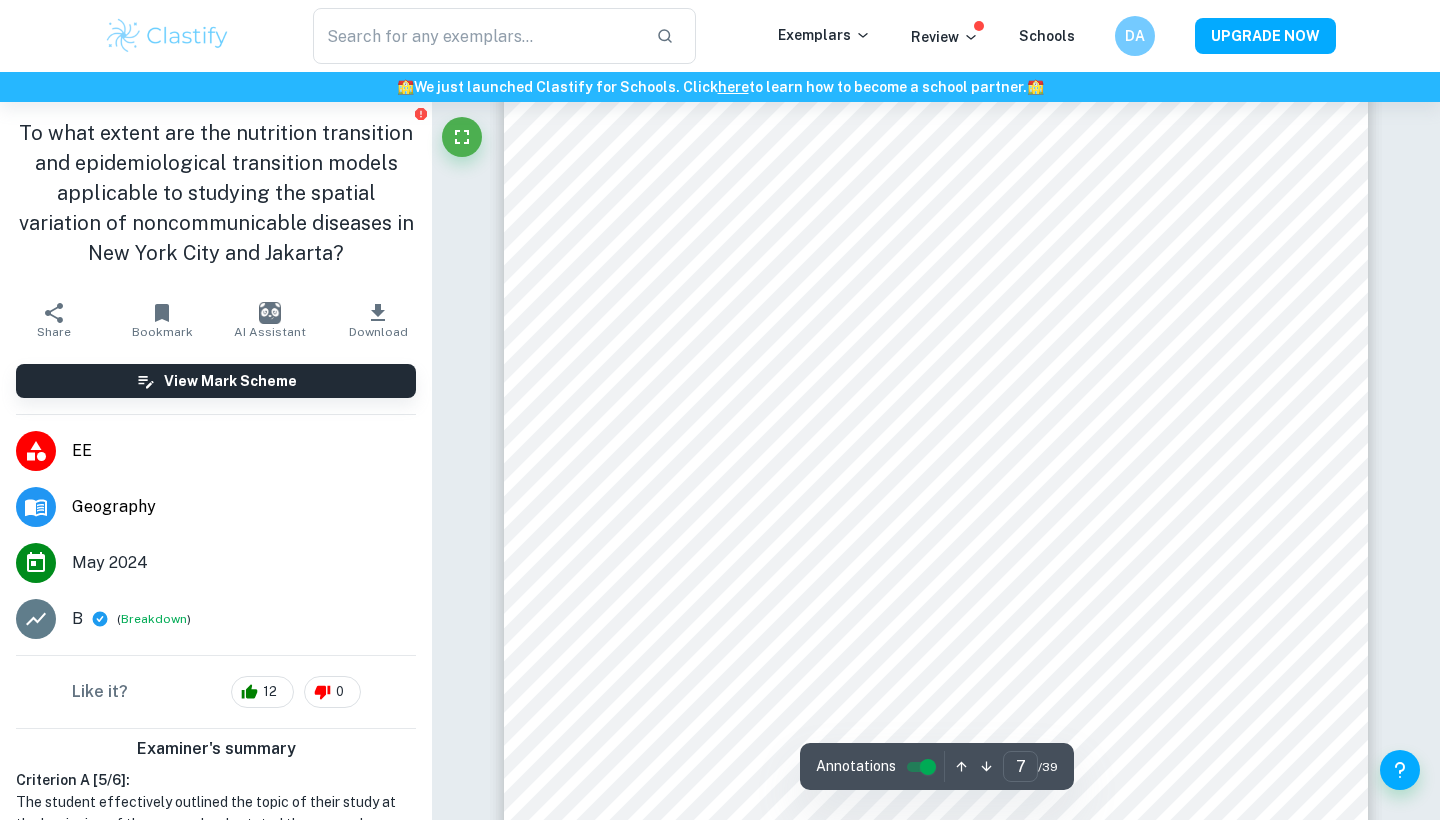 scroll, scrollTop: 8151, scrollLeft: 0, axis: vertical 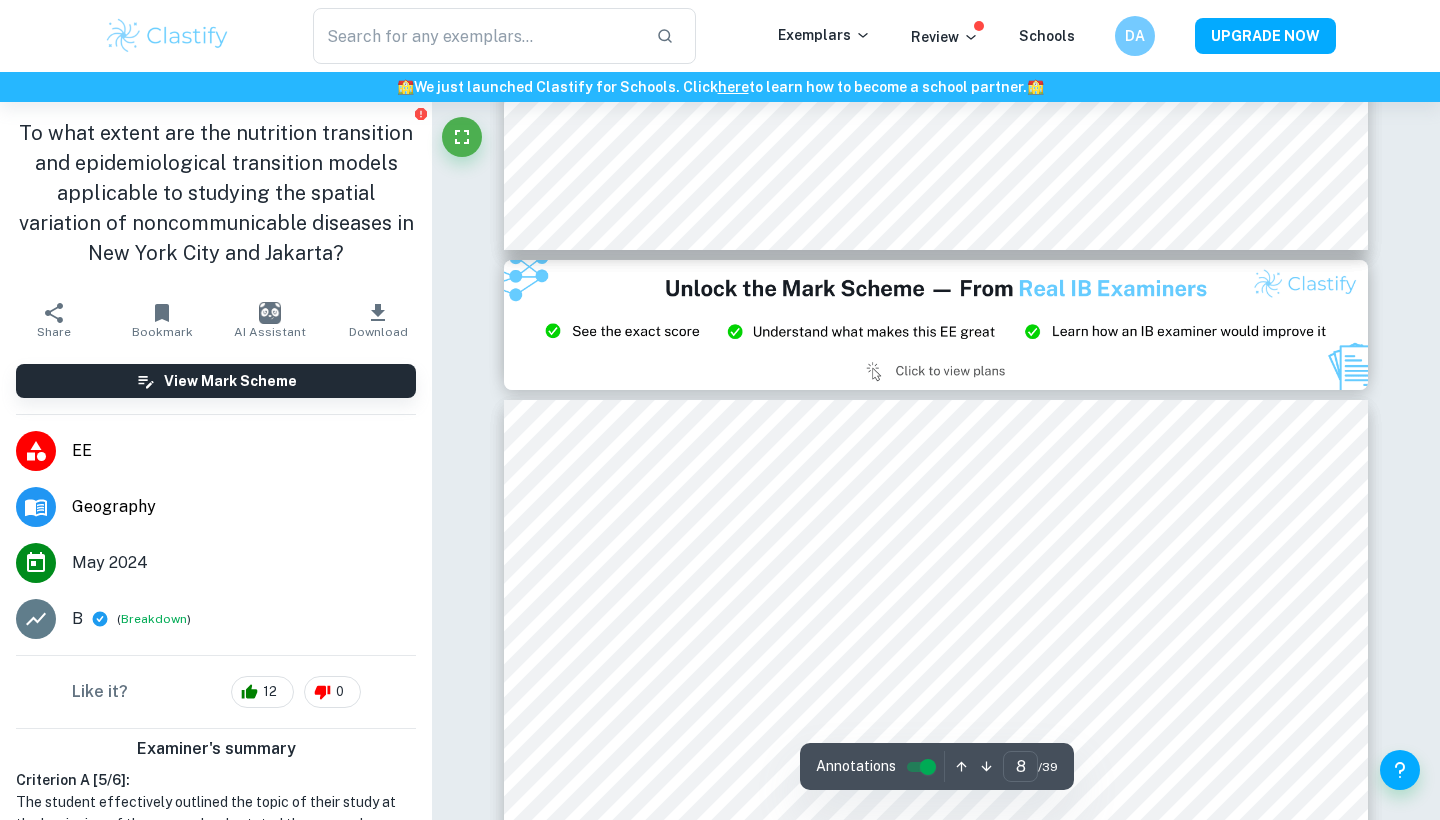 type on "9" 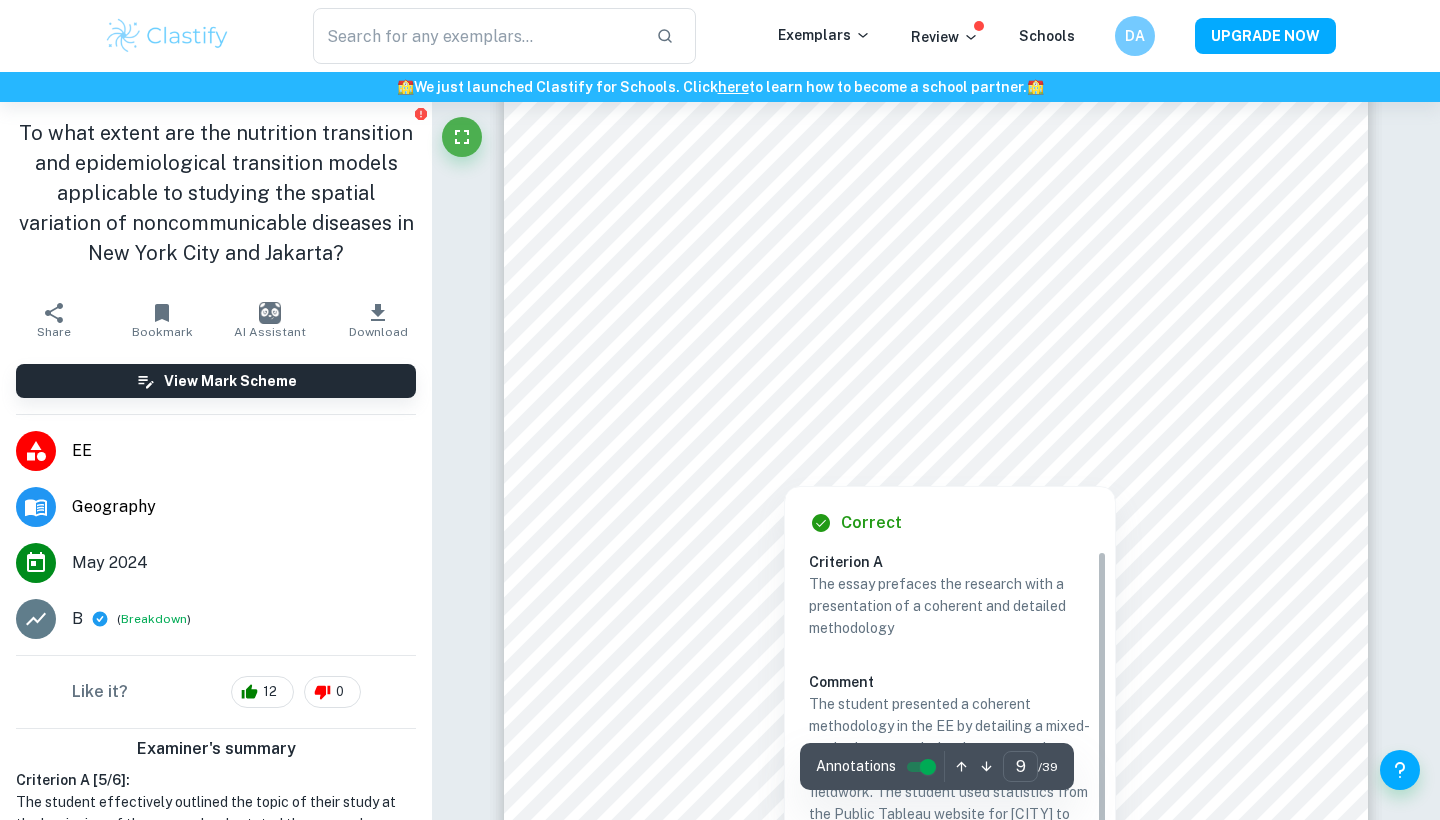 scroll, scrollTop: 10352, scrollLeft: 0, axis: vertical 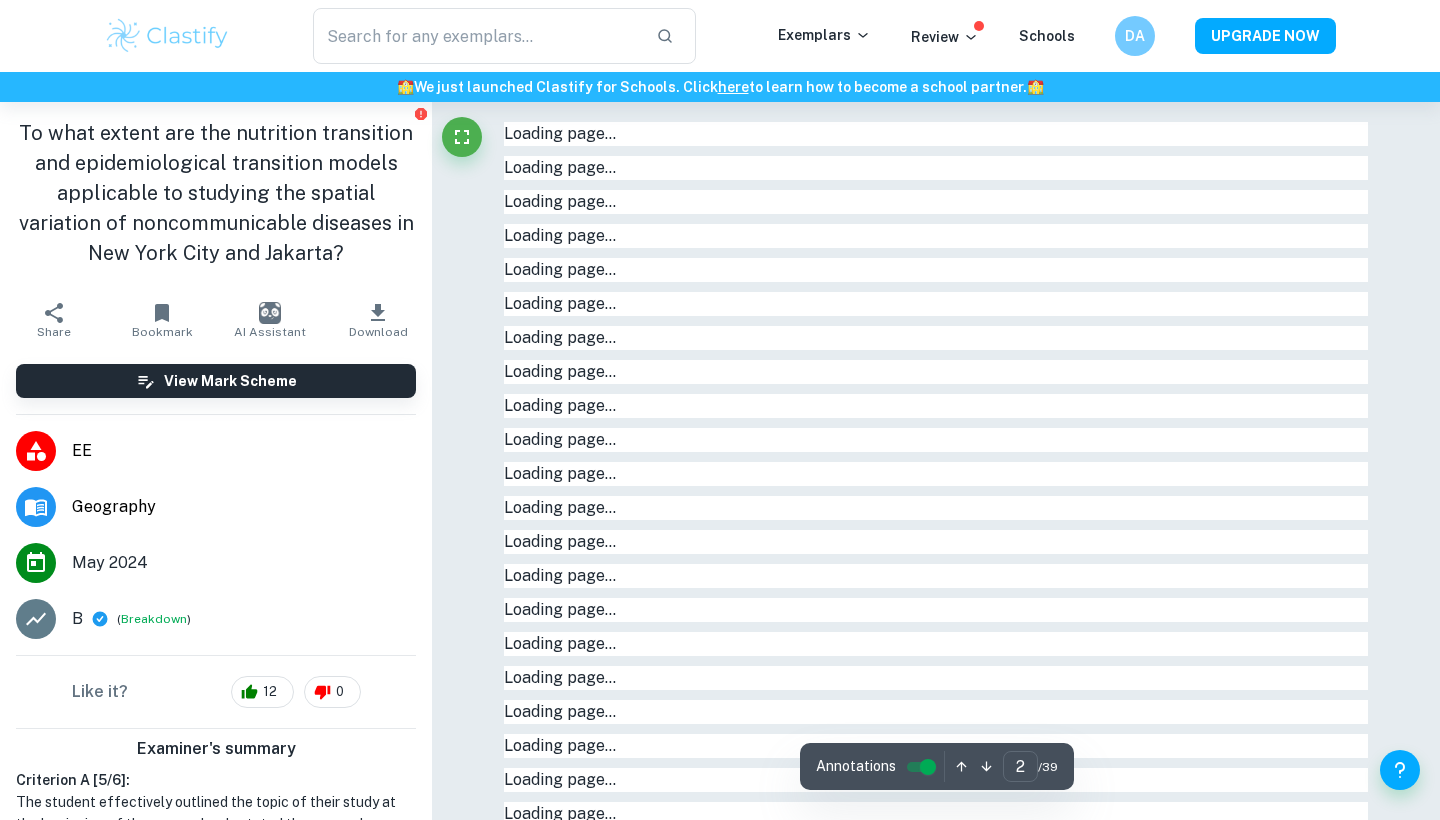 type on "1" 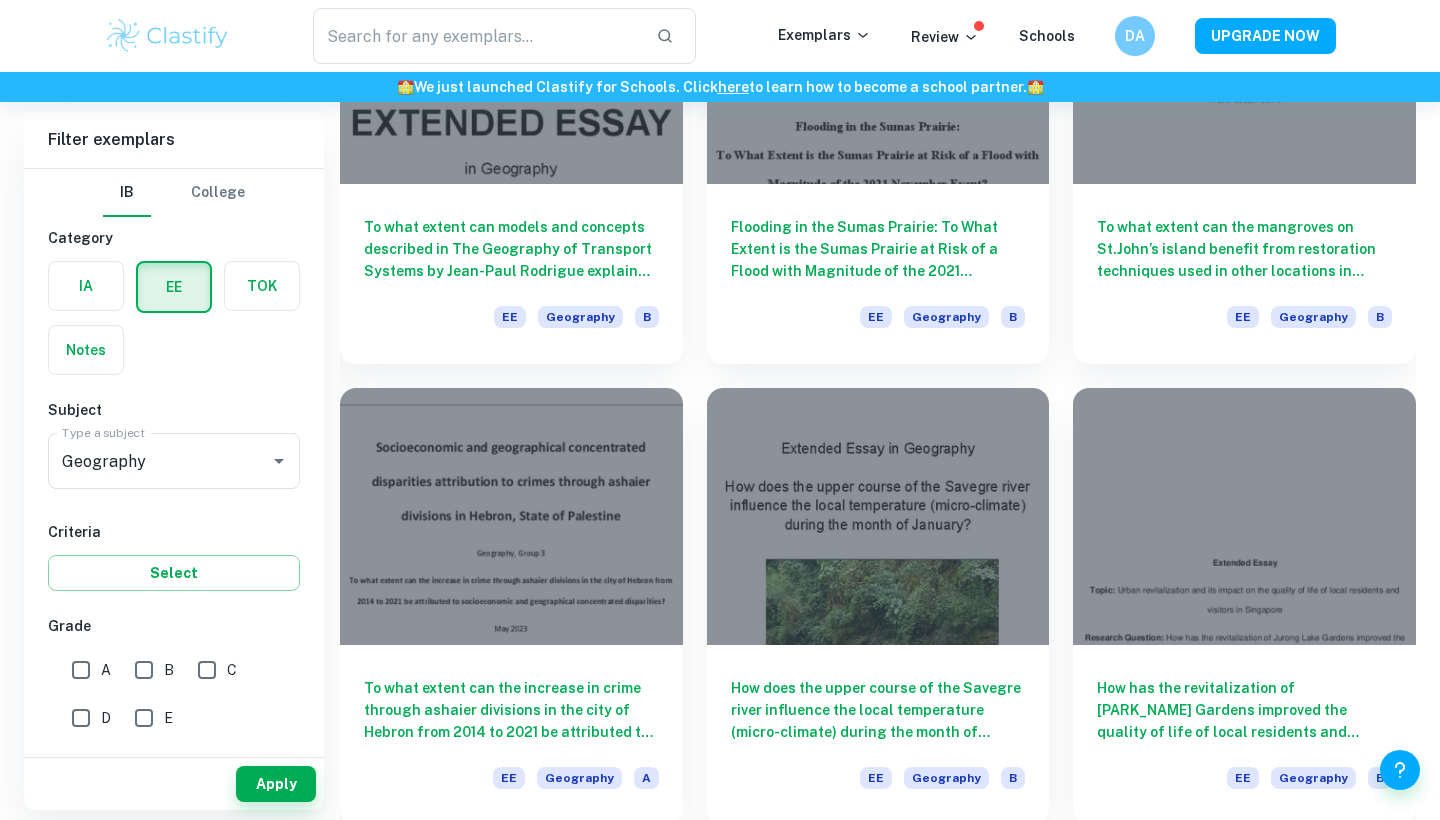 scroll, scrollTop: 2293, scrollLeft: 0, axis: vertical 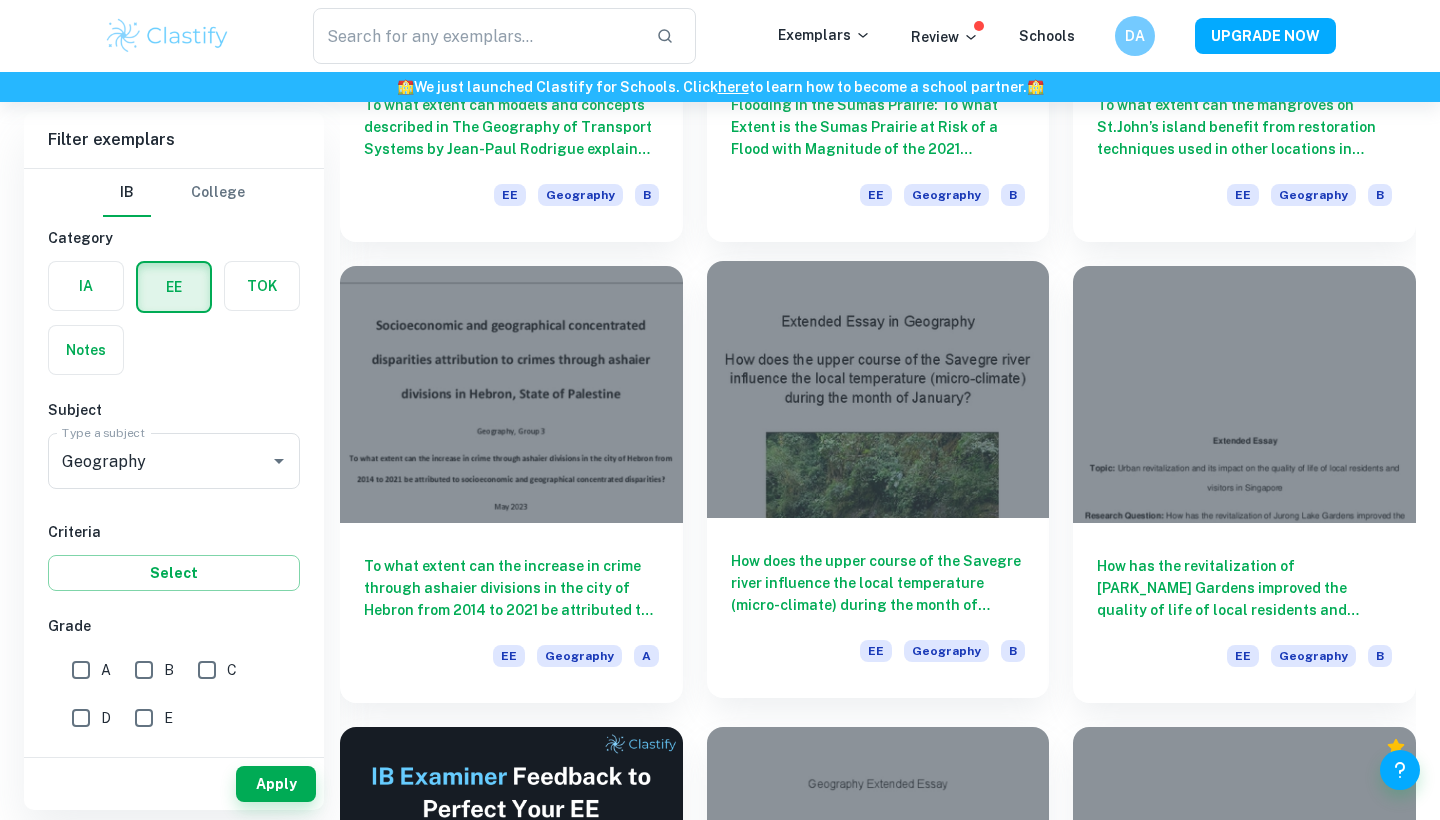 click on "How does the upper course of the [RIVER] river influence the local temperature (micro-climate) during the month of January? EE Geography B" at bounding box center [878, 608] 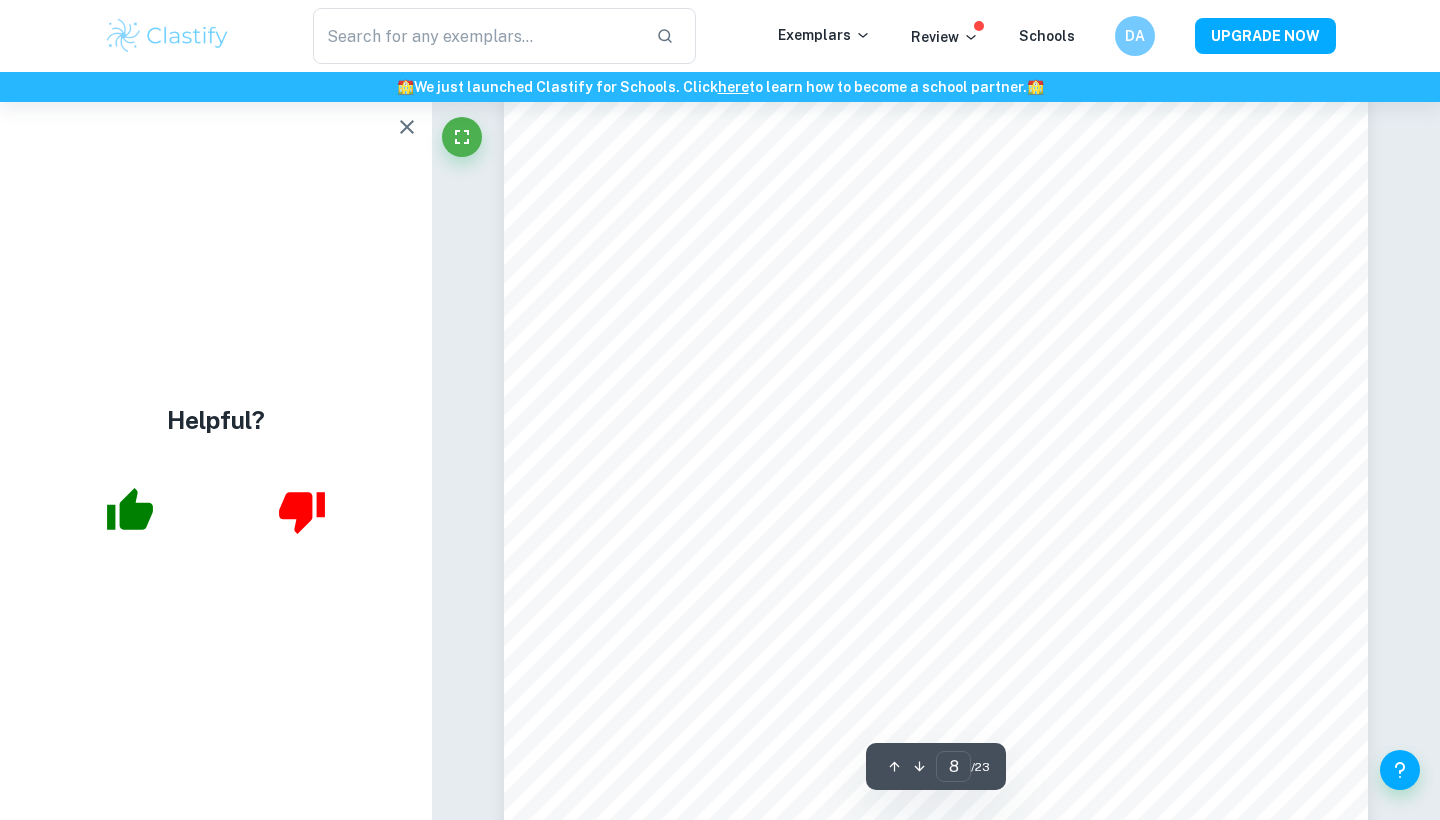 scroll, scrollTop: 8768, scrollLeft: 0, axis: vertical 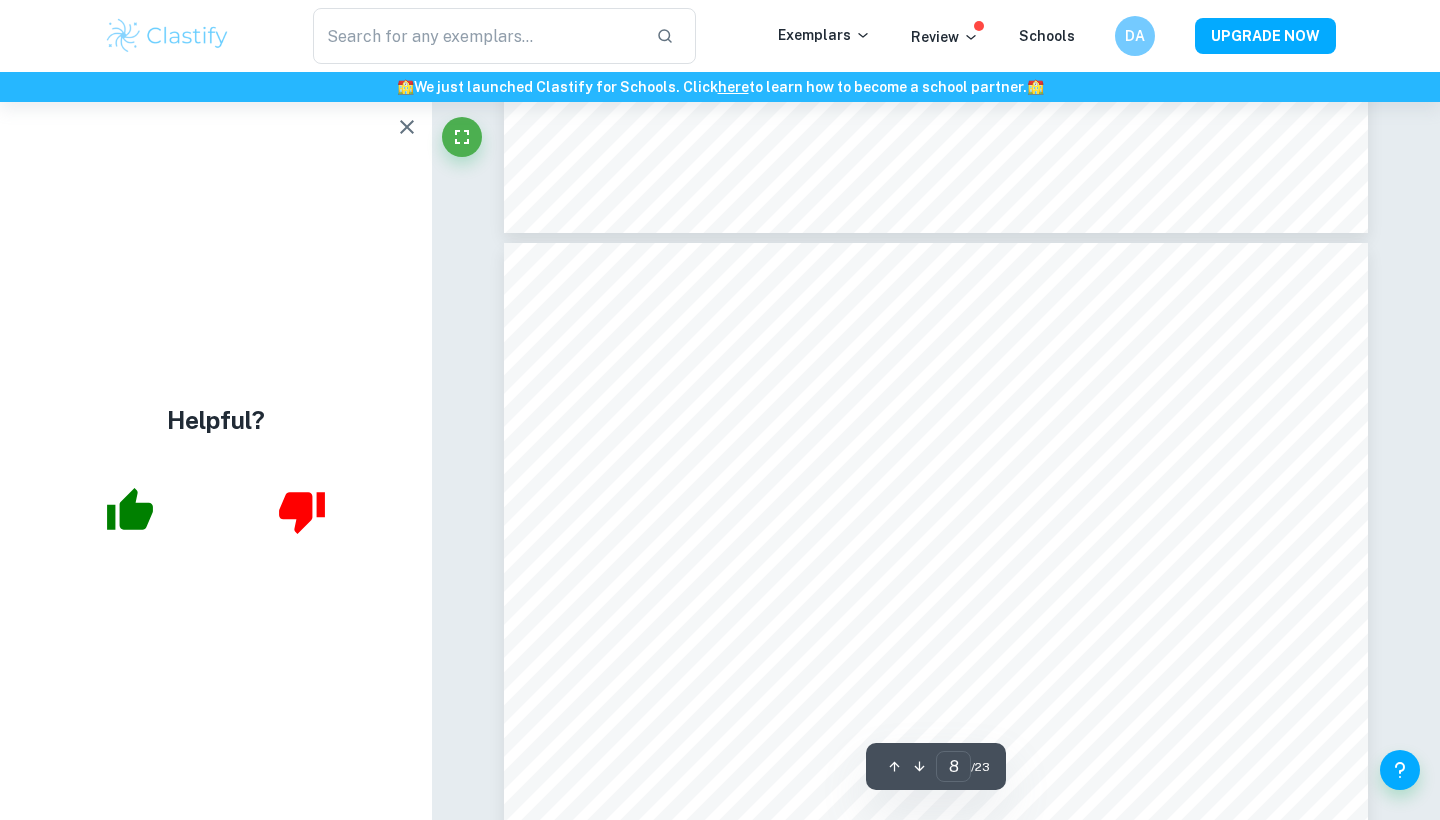 click on "​ Exemplars Review Schools DA UPGRADE NOW" at bounding box center (720, 36) 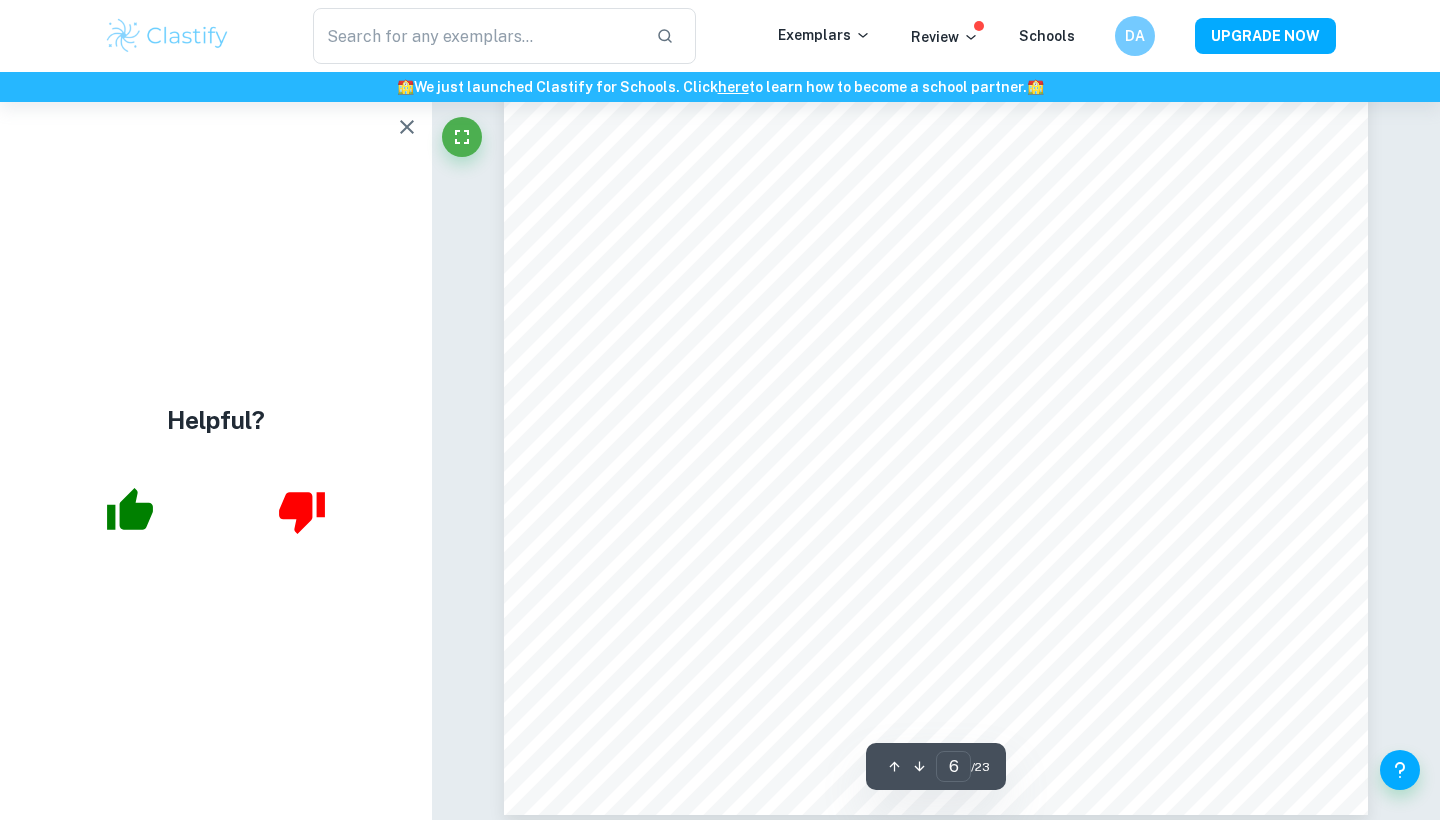 scroll, scrollTop: 6968, scrollLeft: 0, axis: vertical 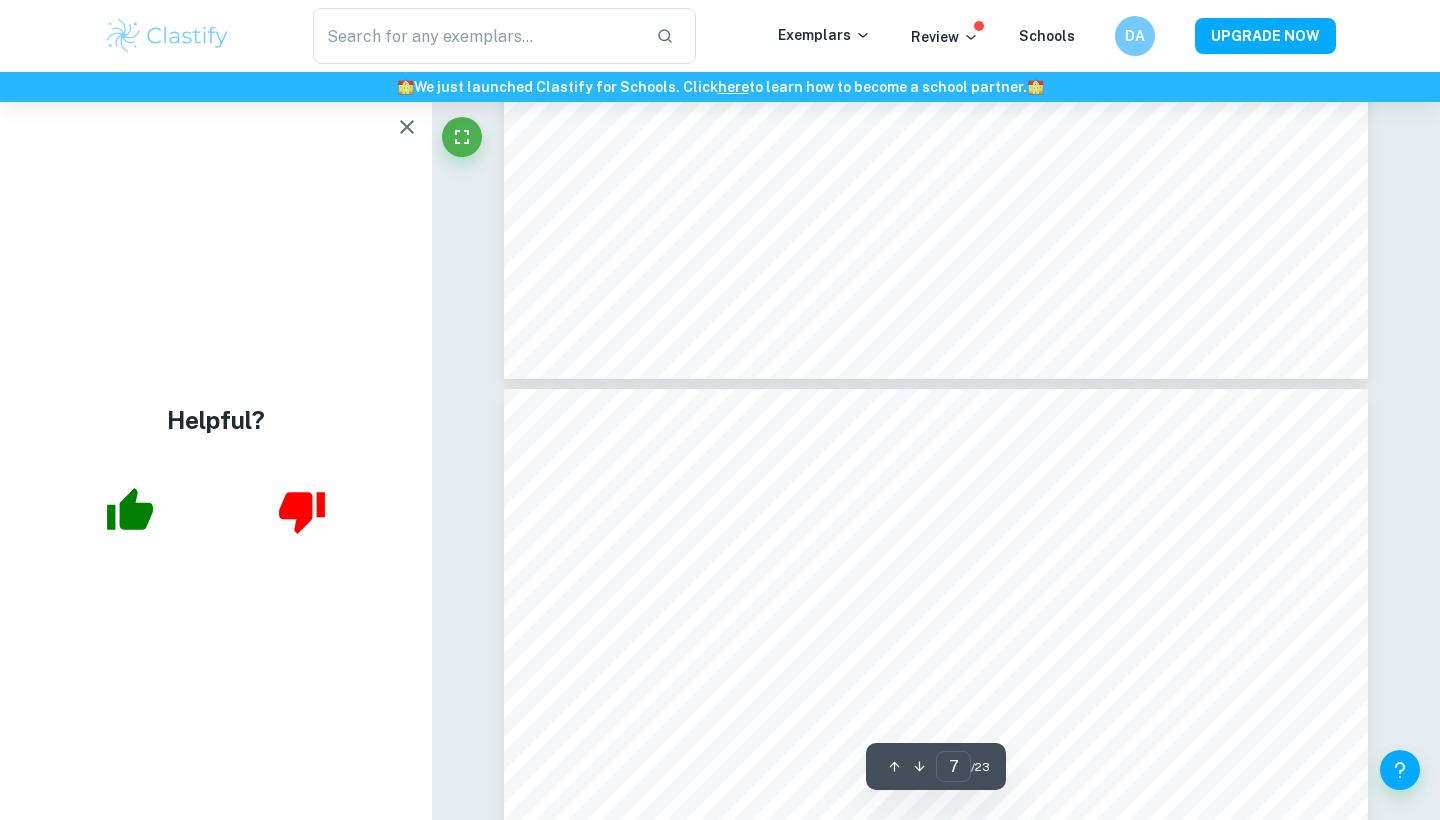 type on "8" 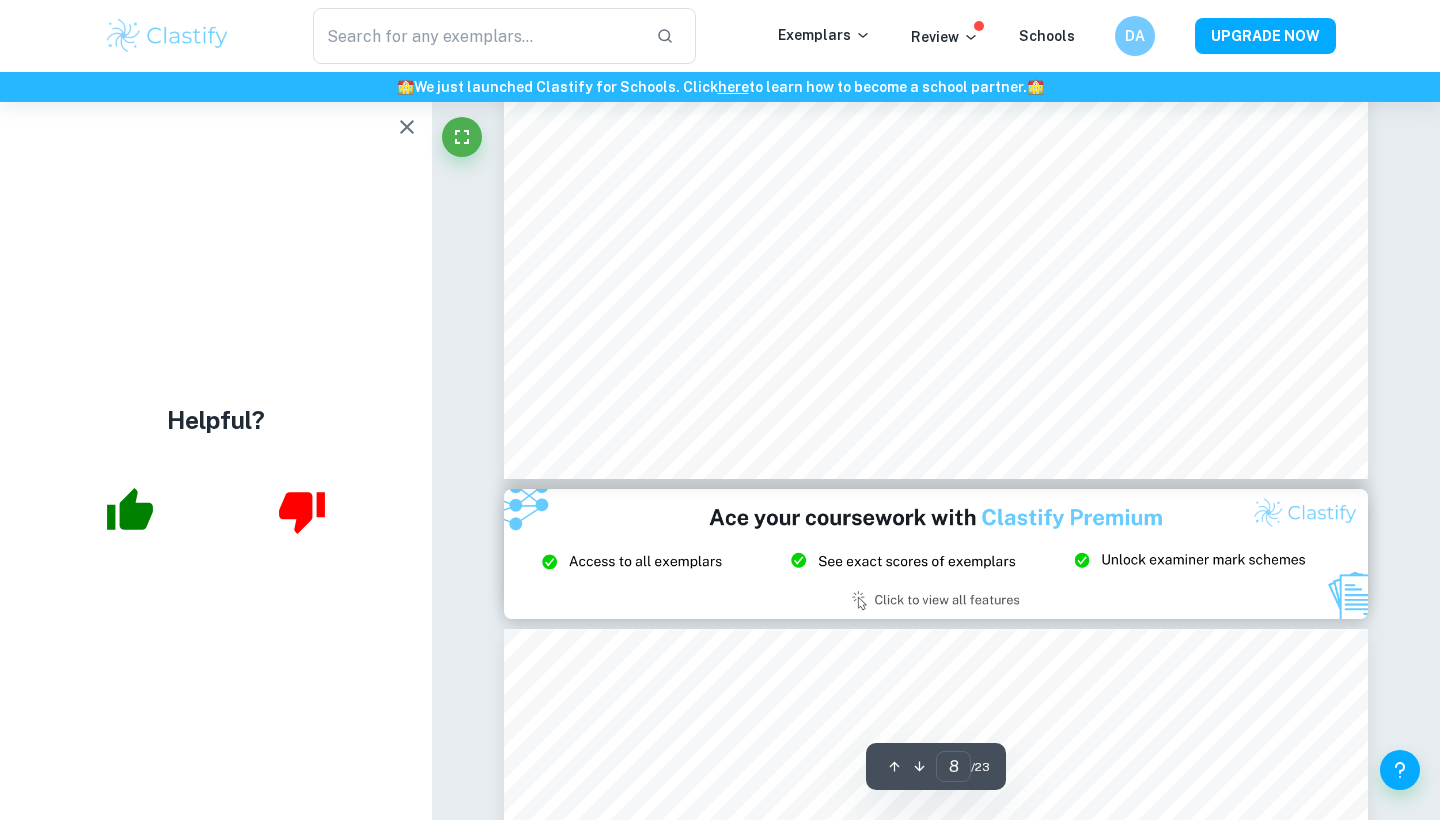 scroll, scrollTop: 9785, scrollLeft: 0, axis: vertical 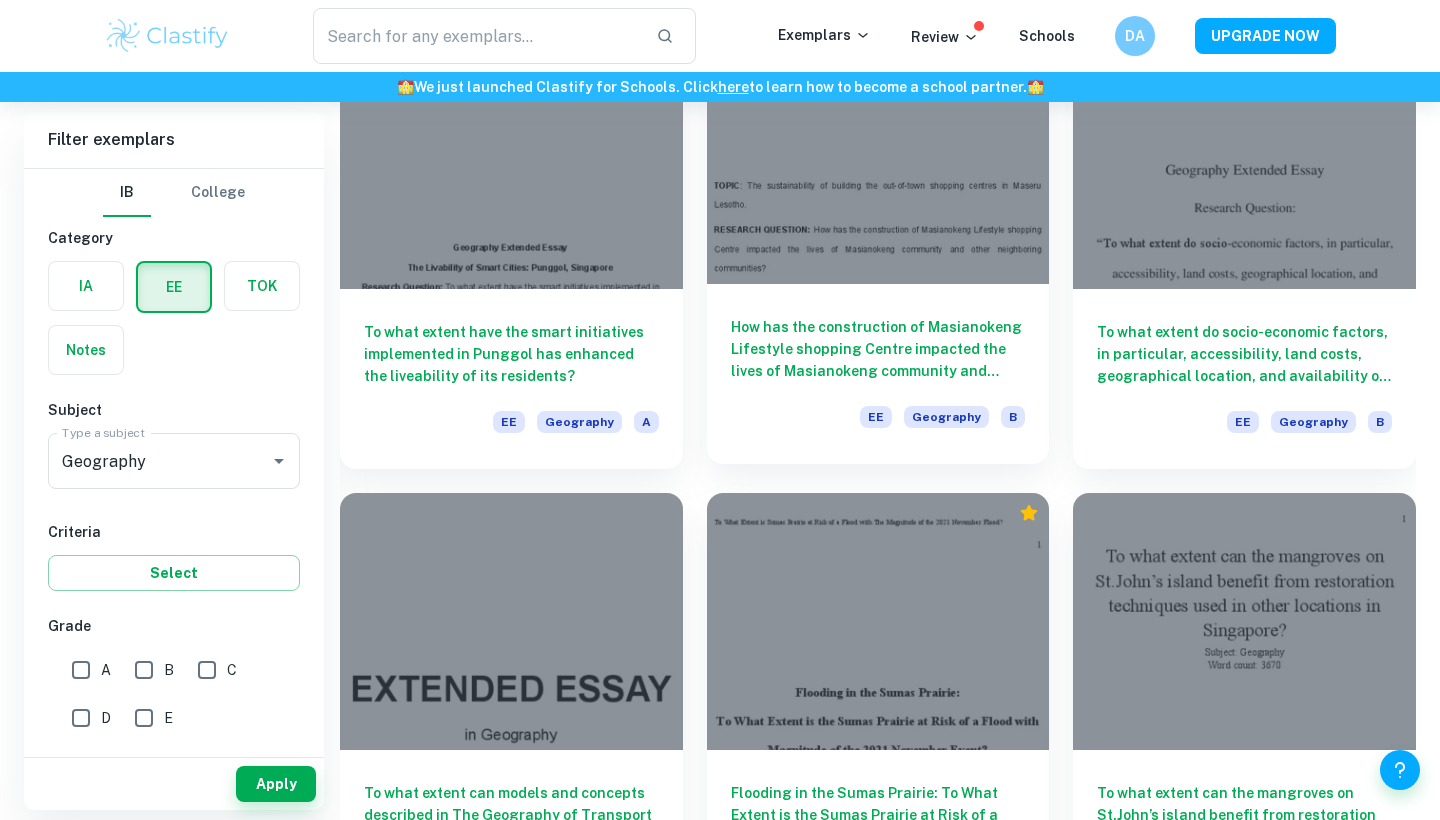 click on "How has the construction of Masianokeng Lifestyle shopping Centre impacted the lives of Masianokeng community and other neighboring communities?" at bounding box center [878, 349] 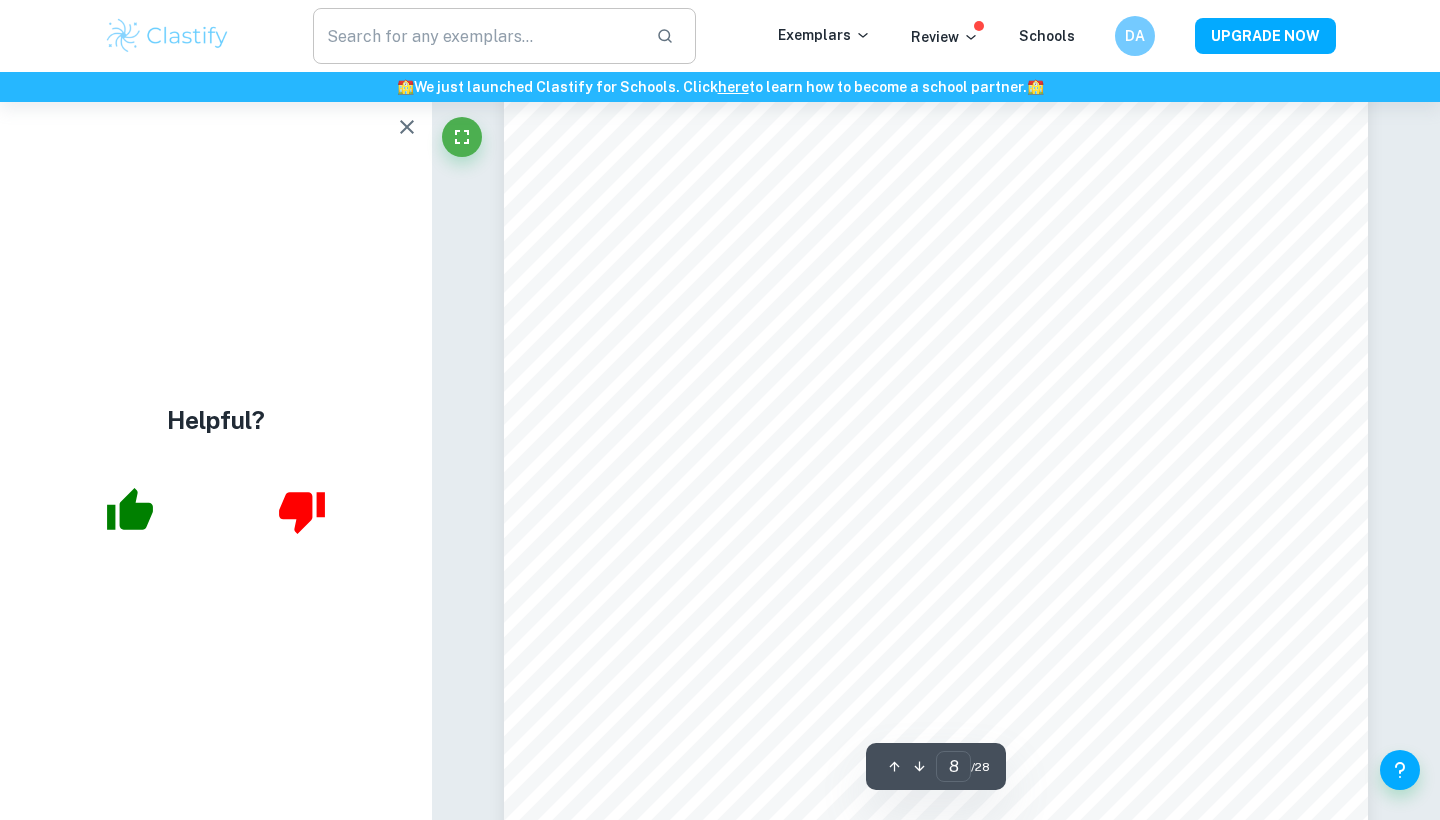 scroll, scrollTop: 8435, scrollLeft: 0, axis: vertical 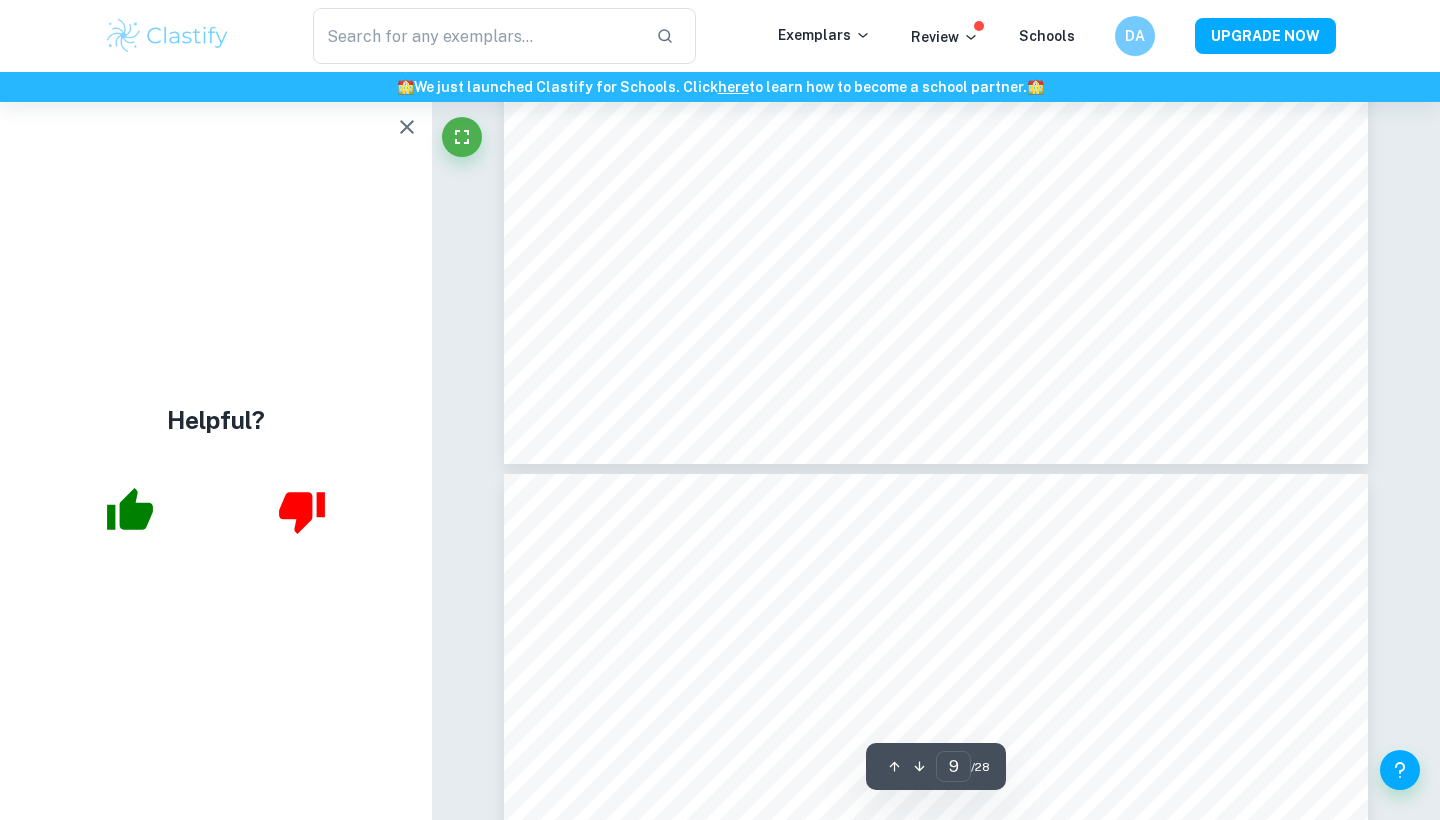 type on "10" 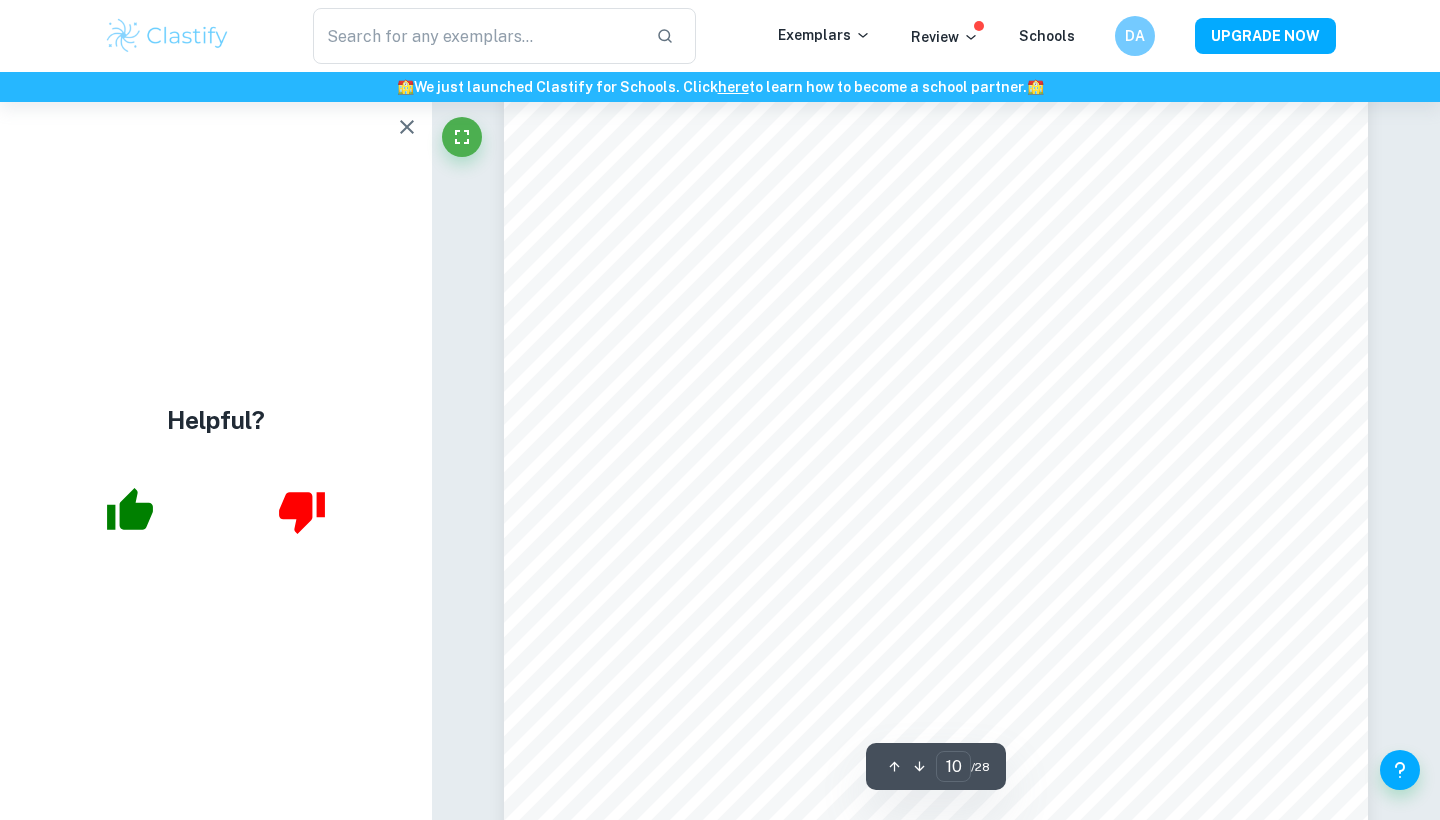 scroll, scrollTop: 10698, scrollLeft: 0, axis: vertical 